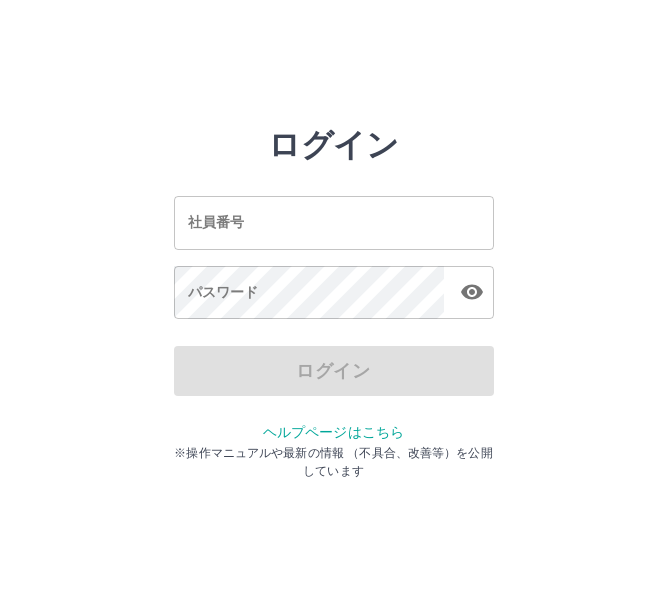 scroll, scrollTop: 0, scrollLeft: 0, axis: both 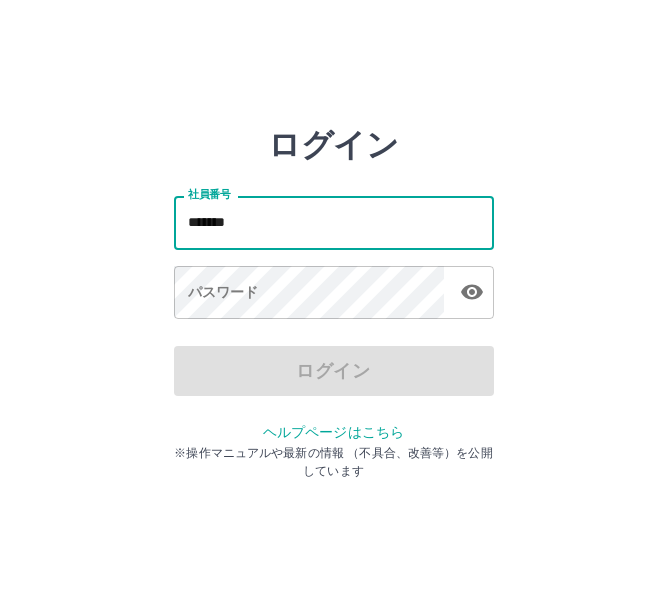 type on "*******" 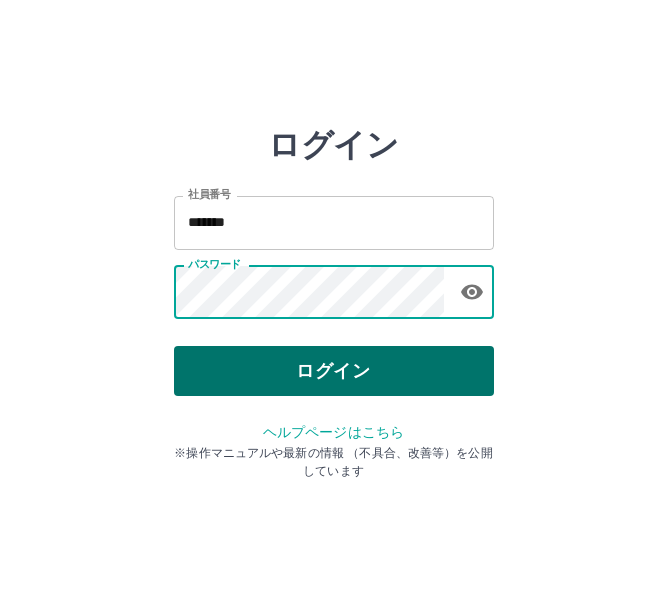 click on "ログイン" at bounding box center [334, 371] 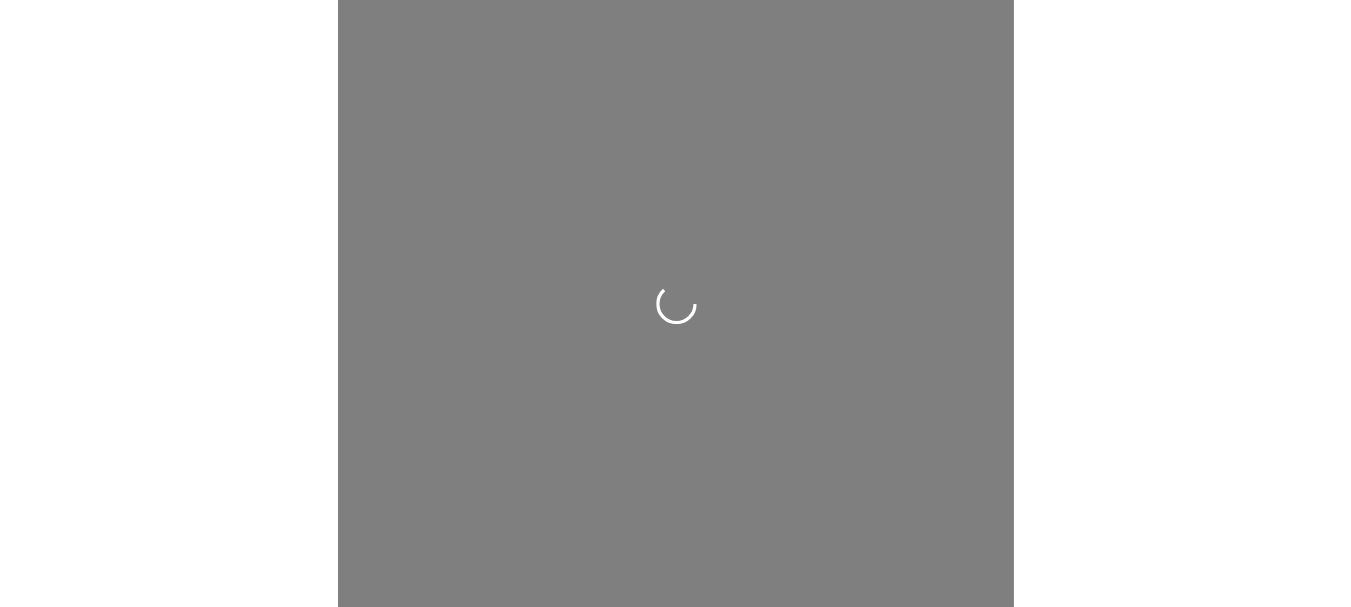 scroll, scrollTop: 0, scrollLeft: 0, axis: both 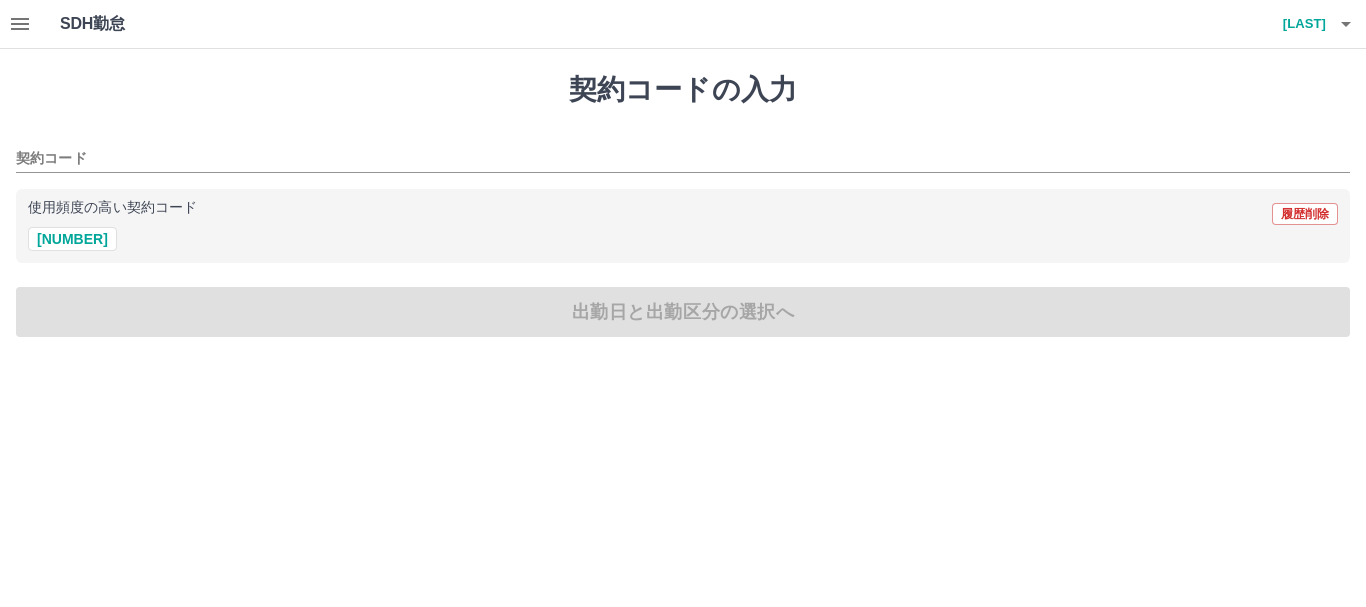 click on "使用頻度の高い契約コード 履歴削除" at bounding box center (683, 214) 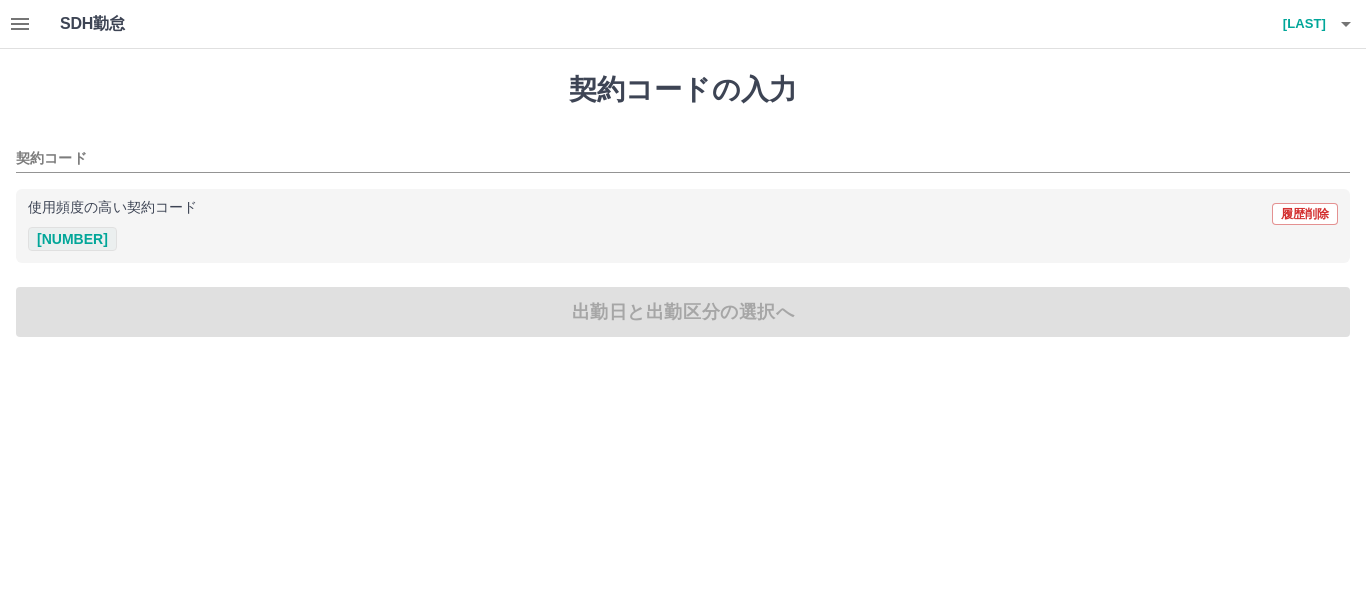 click on "41679001" at bounding box center (72, 239) 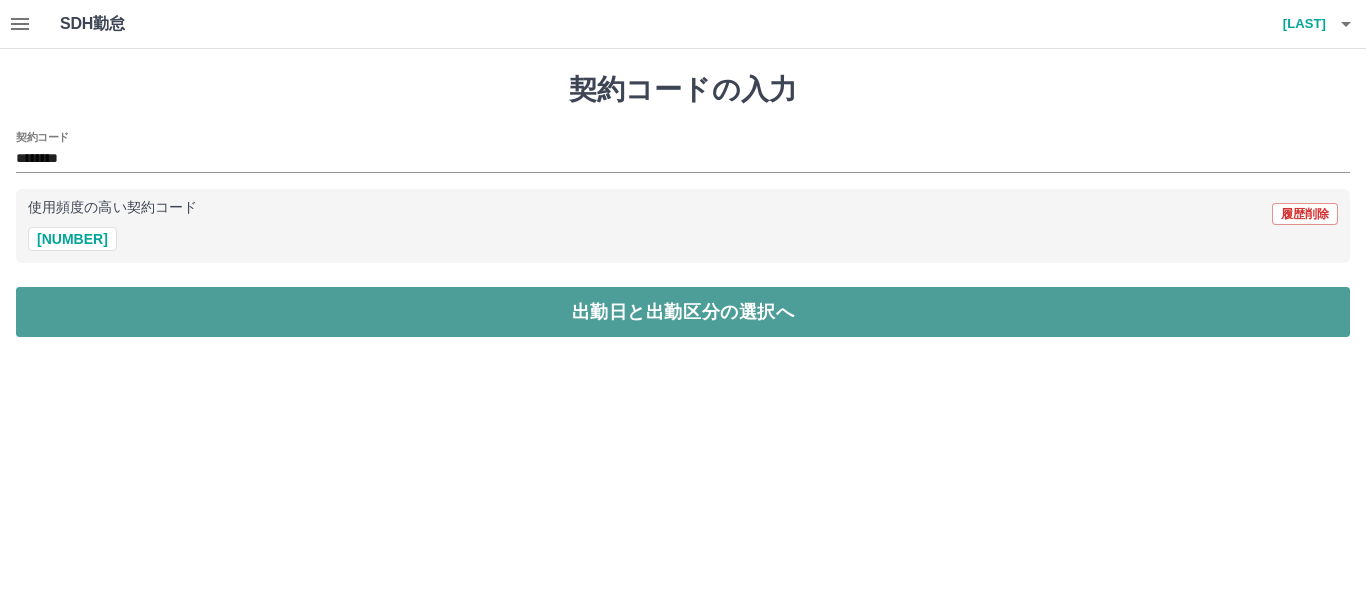 click on "出勤日と出勤区分の選択へ" at bounding box center (683, 312) 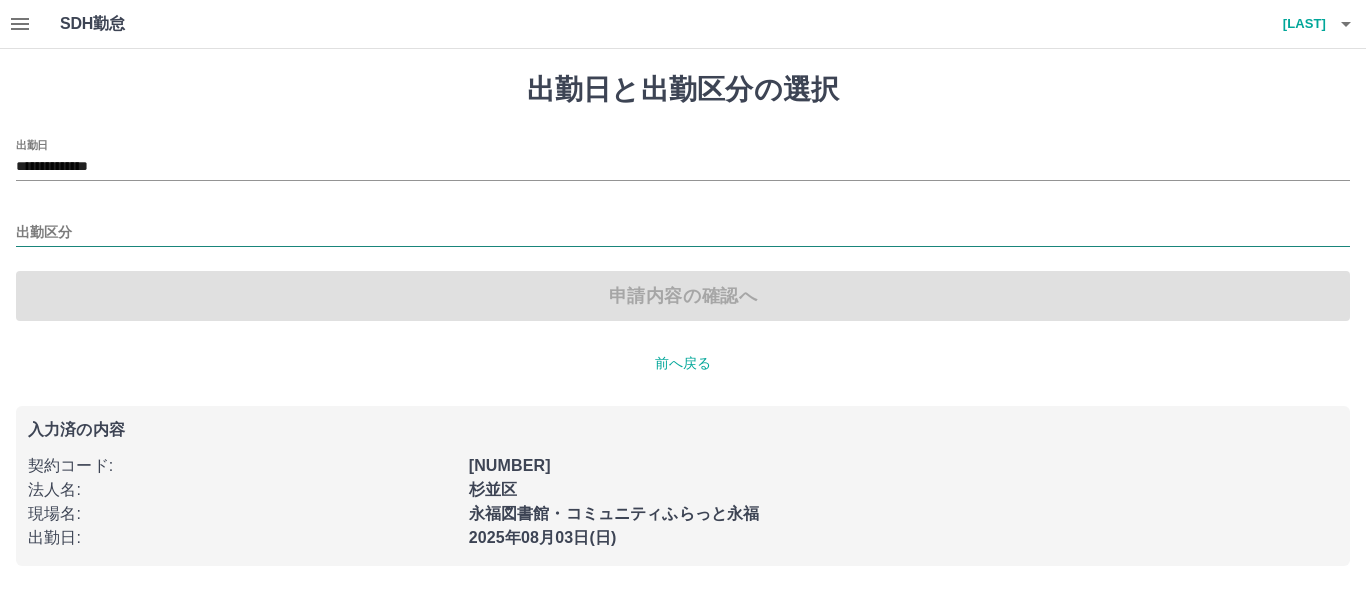 click on "出勤区分" at bounding box center [683, 233] 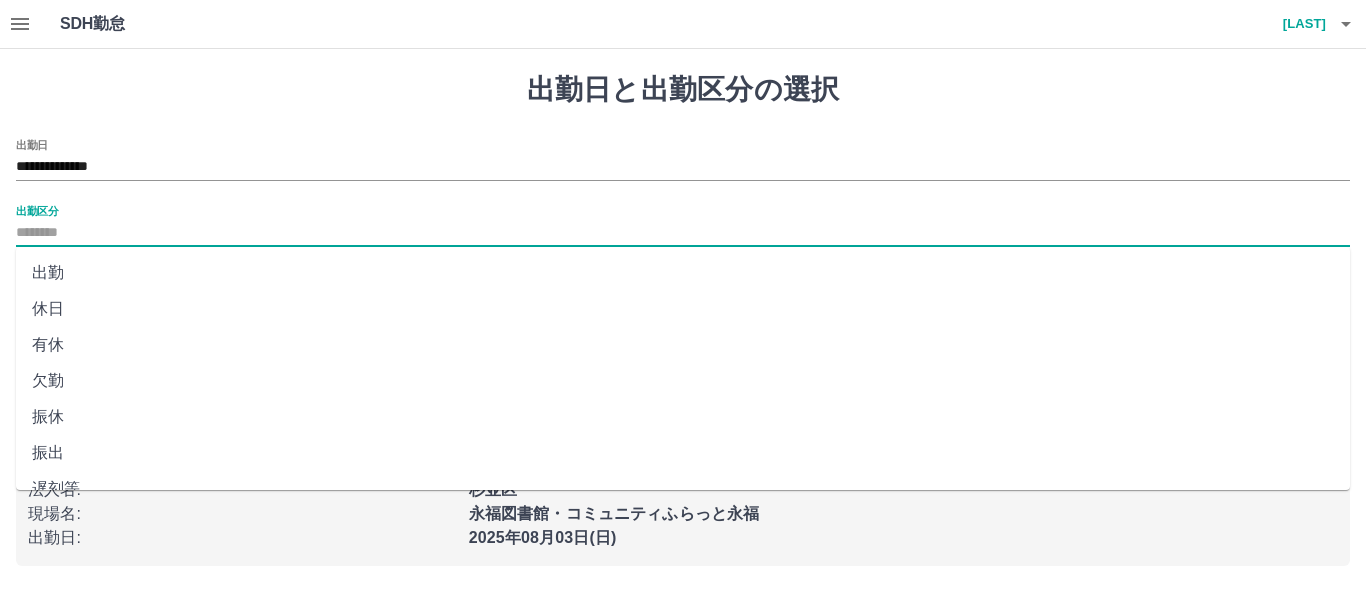 click on "出勤" at bounding box center [683, 273] 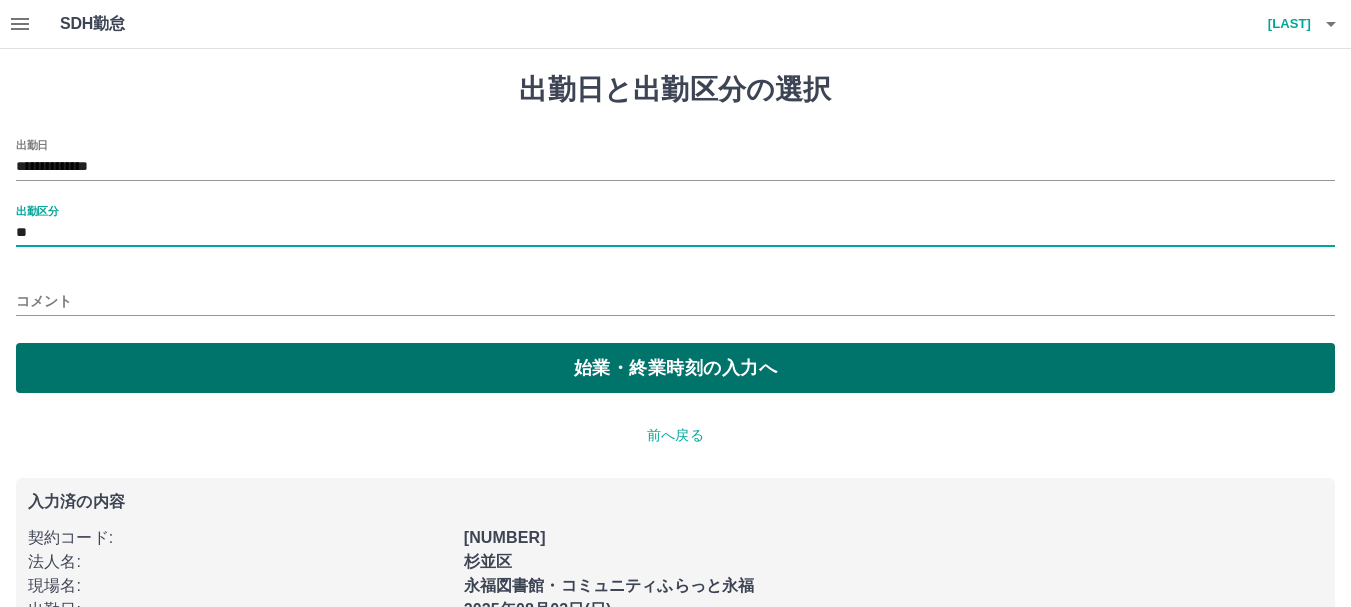 click on "始業・終業時刻の入力へ" at bounding box center (675, 368) 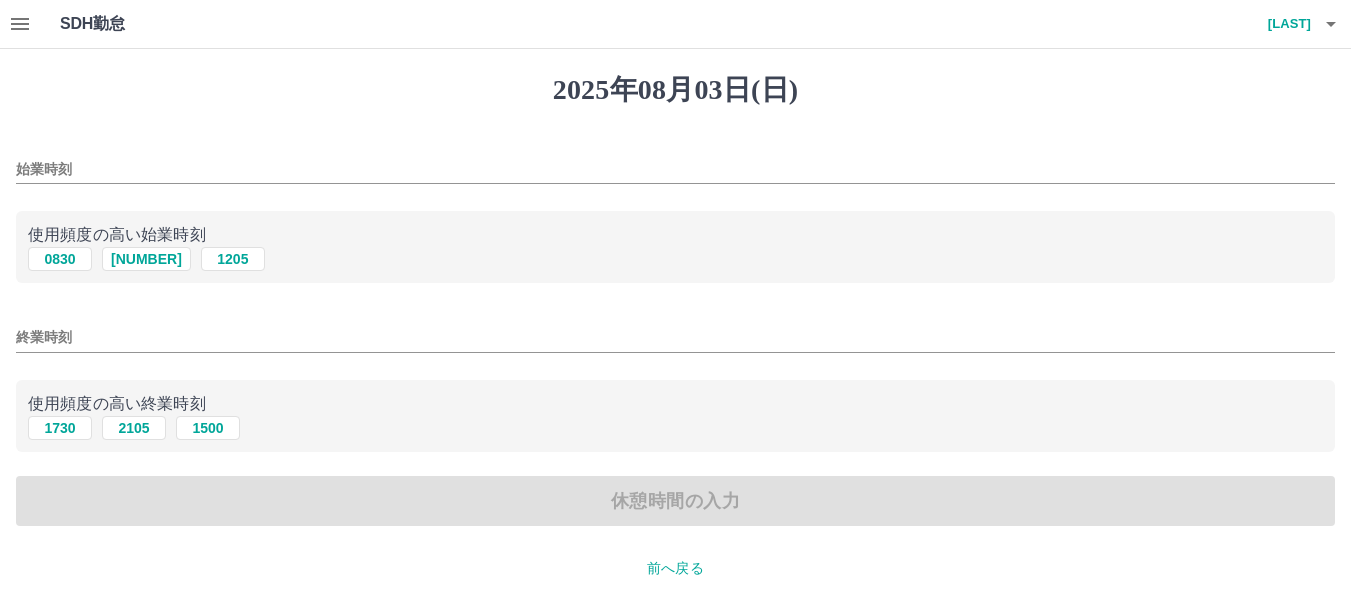 click on "始業時刻" at bounding box center (675, 169) 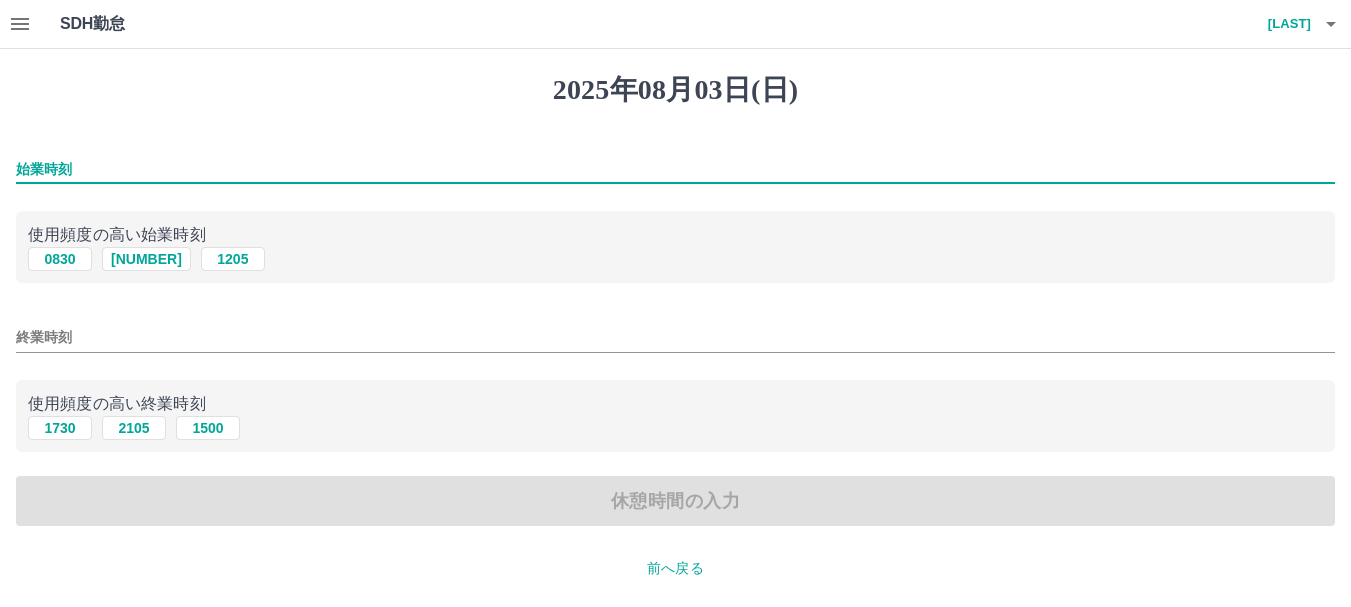type on "****" 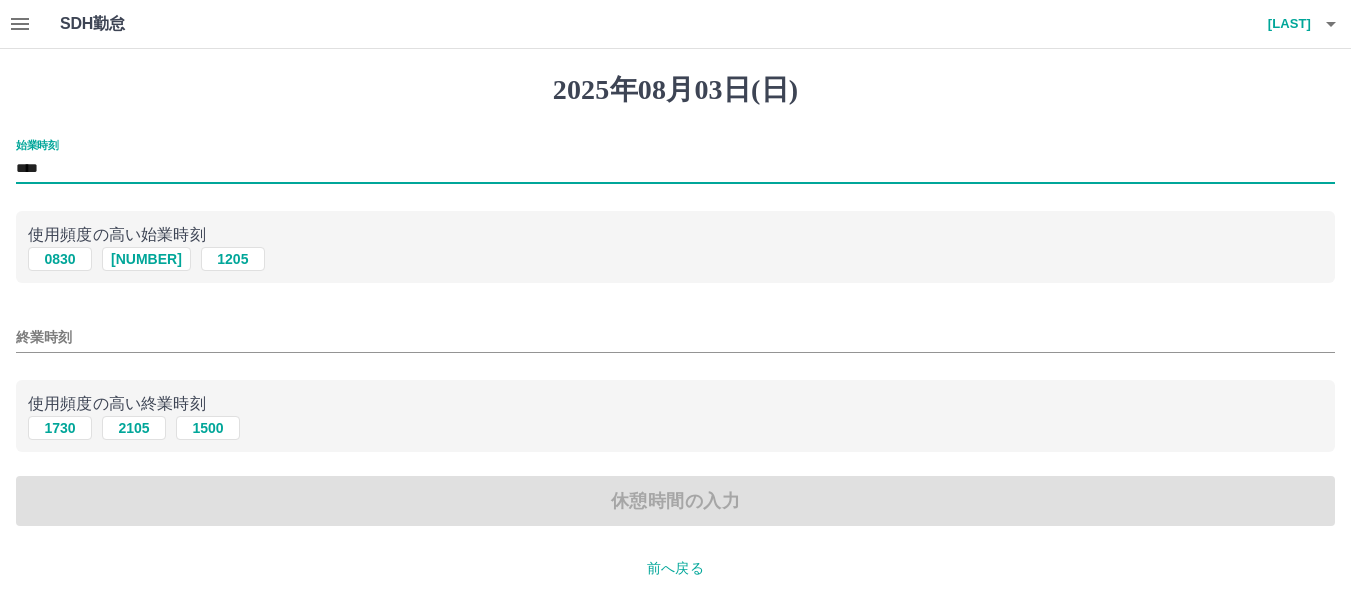 click on "終業時刻" at bounding box center [675, 337] 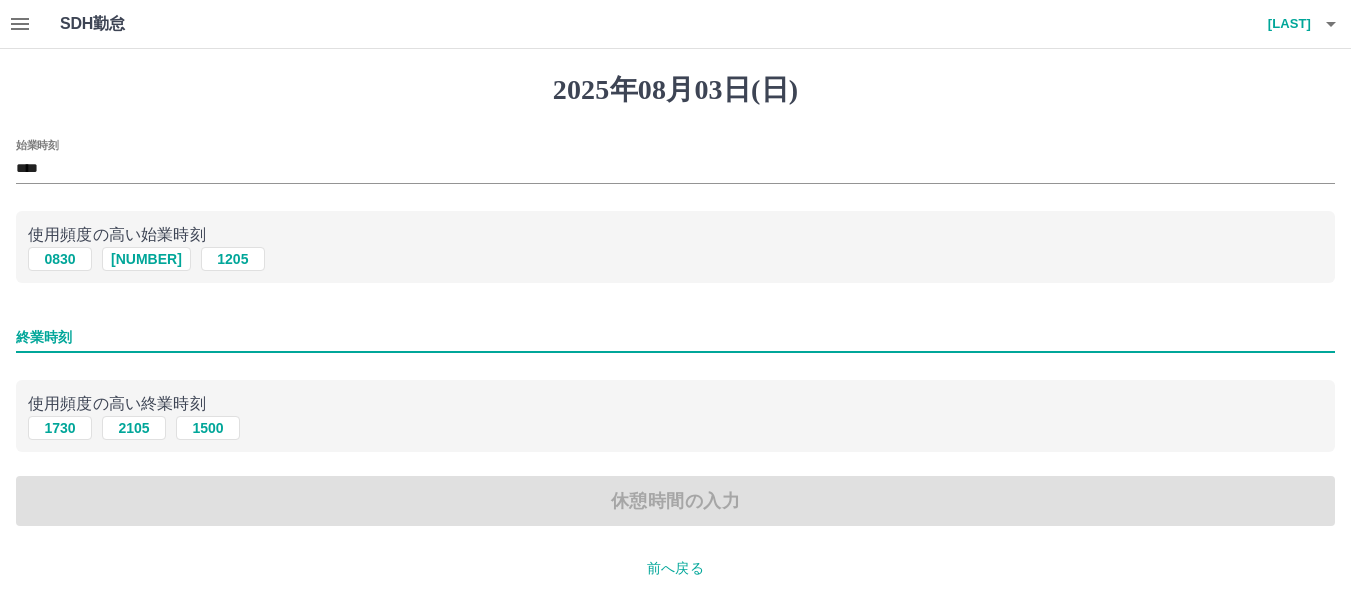 type on "****" 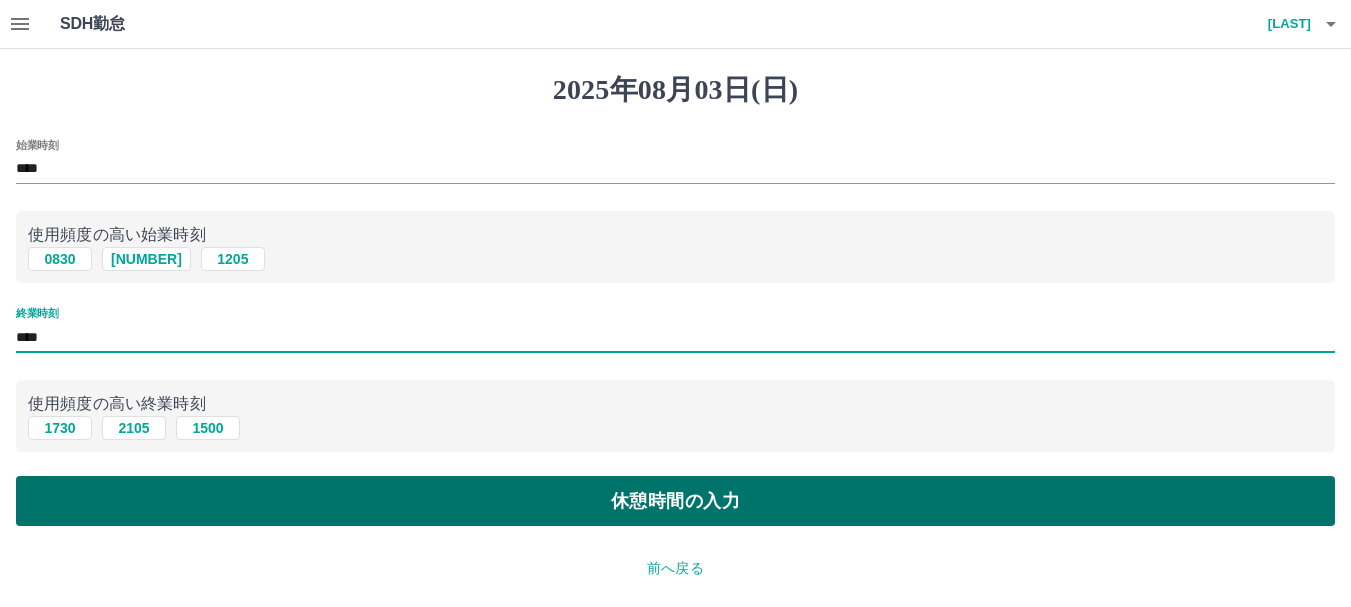 click on "休憩時間の入力" at bounding box center (675, 501) 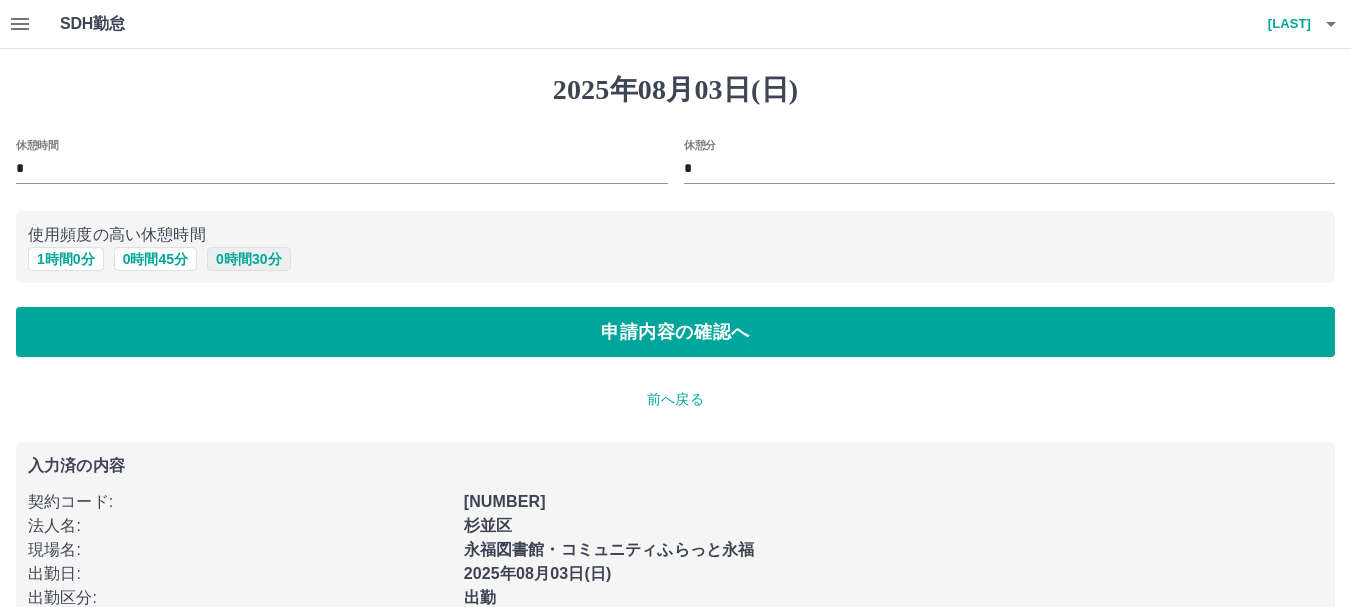 click on "0 時間 30 分" at bounding box center [248, 259] 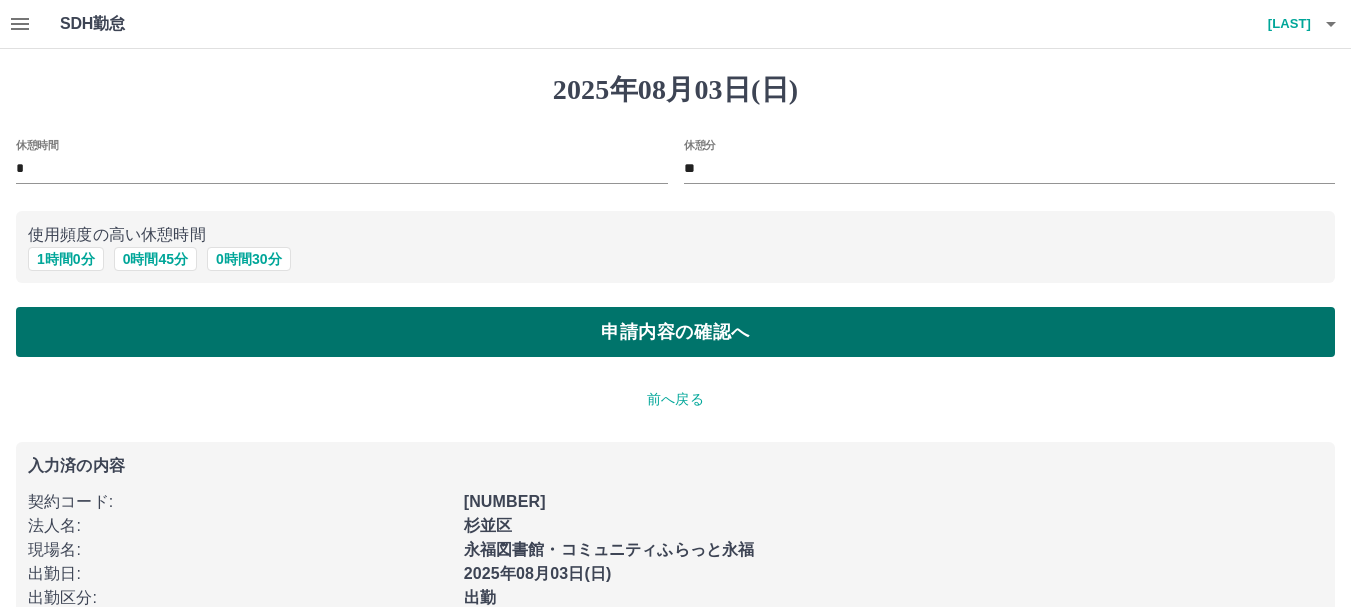 click on "申請内容の確認へ" at bounding box center [675, 332] 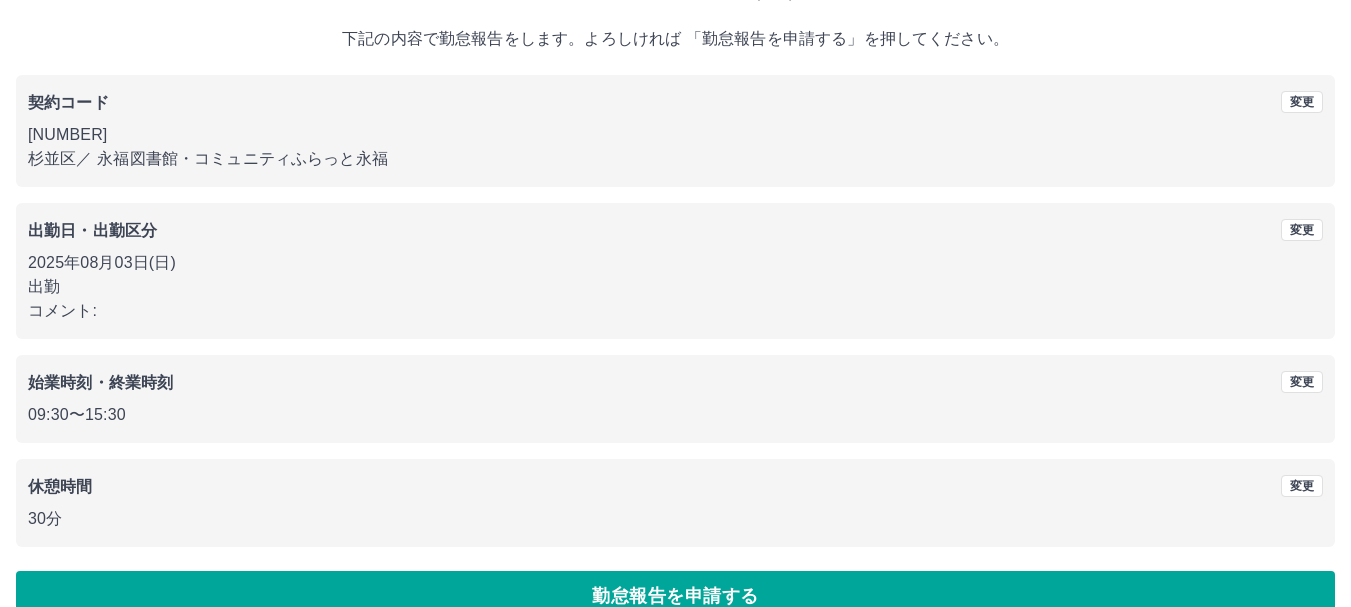 scroll, scrollTop: 142, scrollLeft: 0, axis: vertical 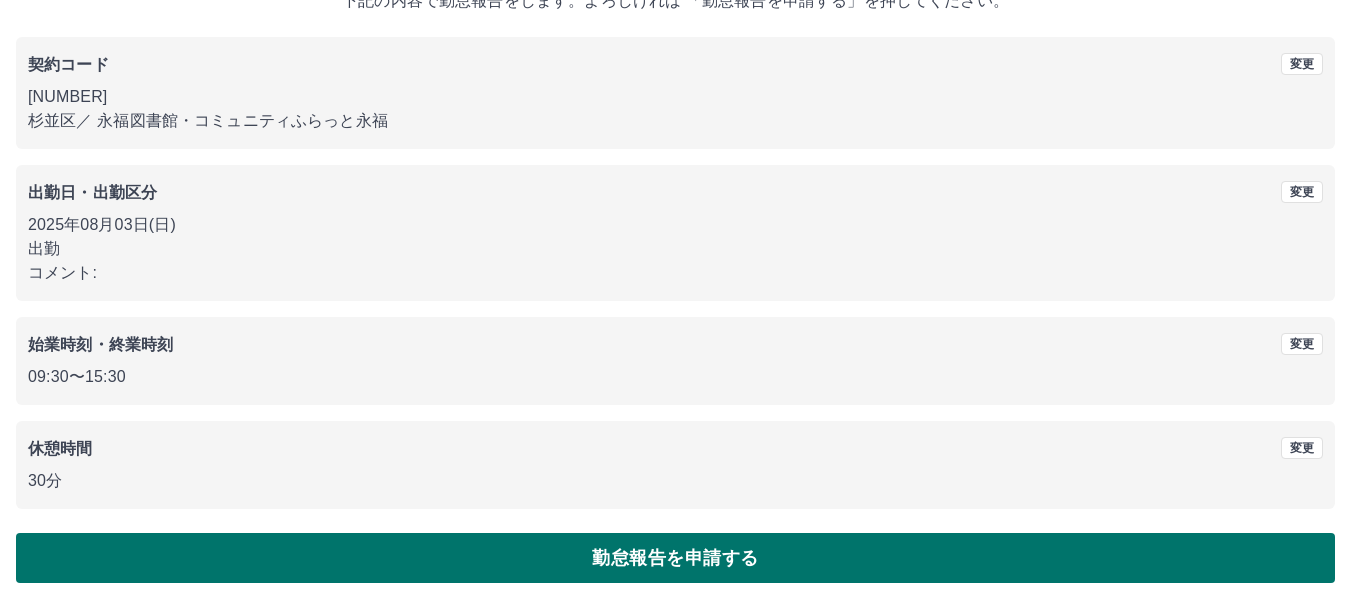 click on "勤怠報告を申請する" at bounding box center [675, 558] 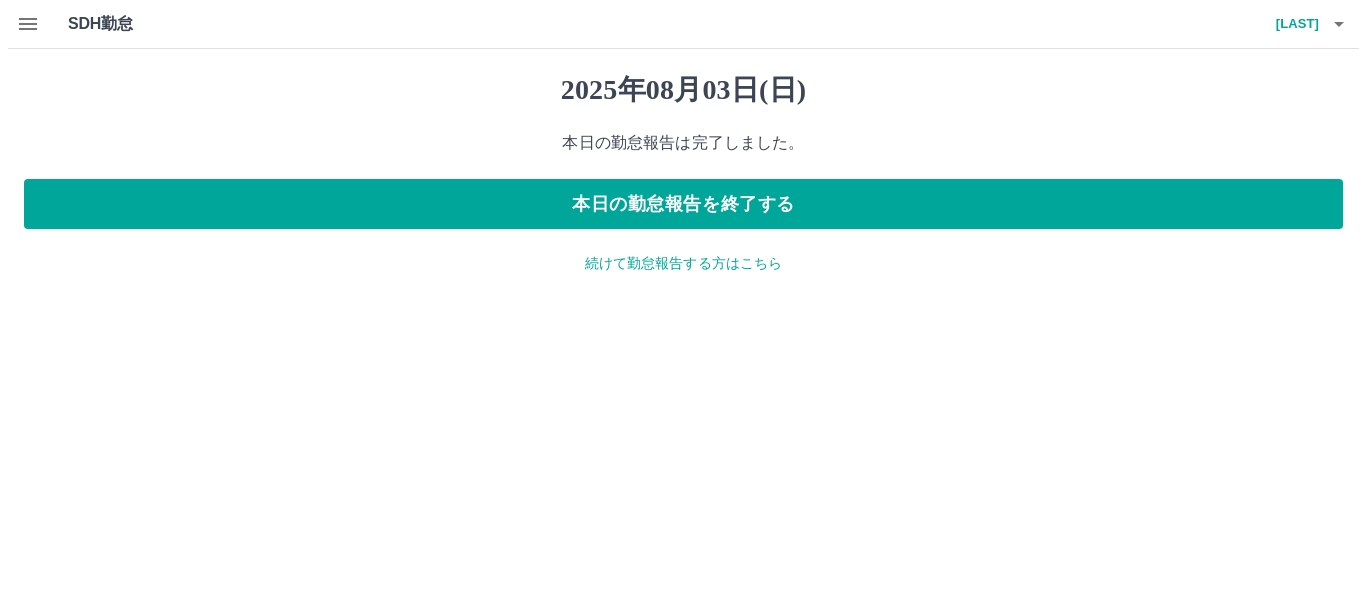 scroll, scrollTop: 0, scrollLeft: 0, axis: both 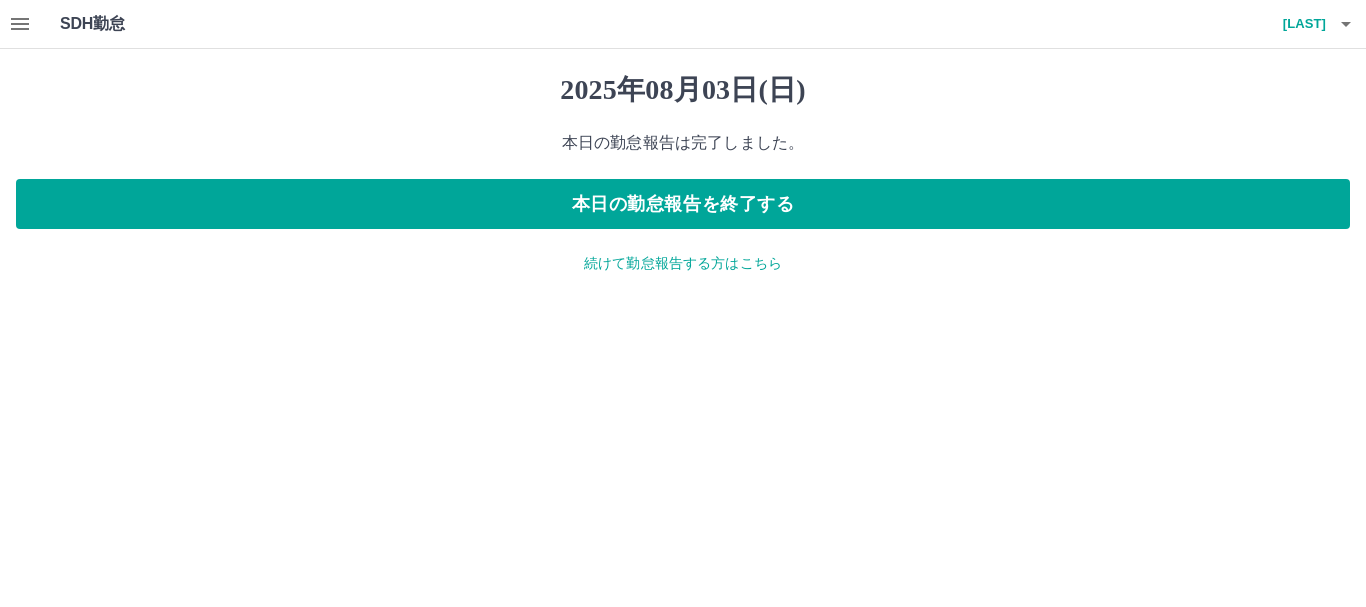 click on "続けて勤怠報告する方はこちら" at bounding box center [683, 263] 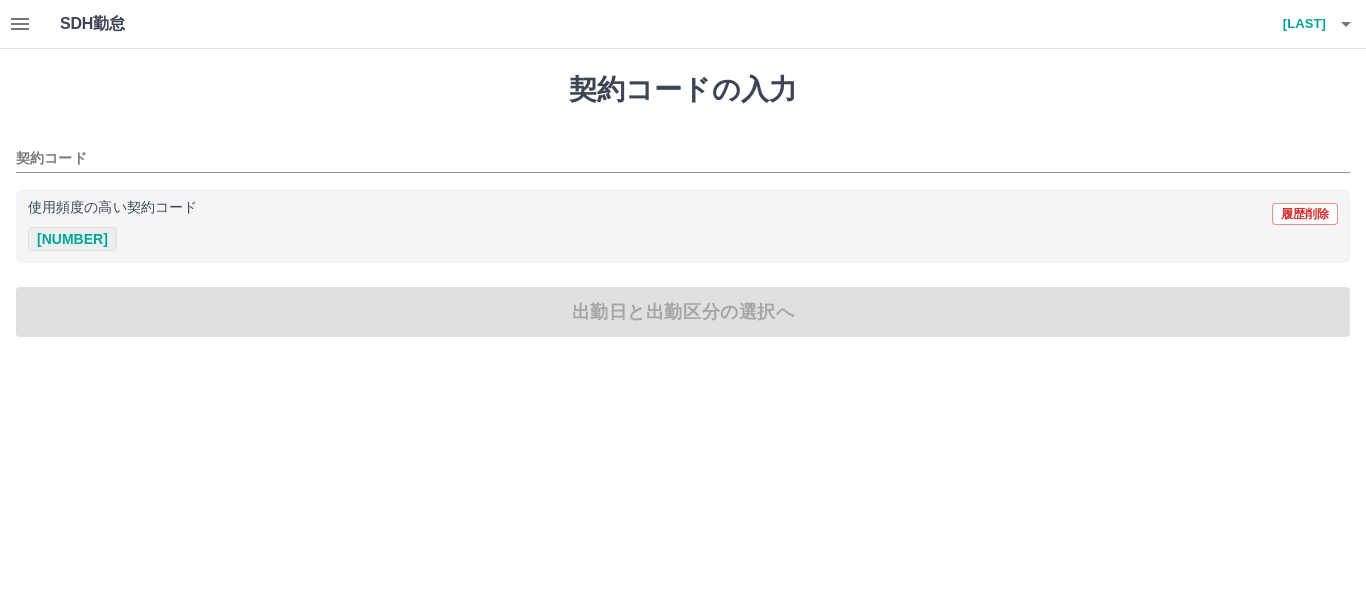 click on "41679001" at bounding box center [72, 239] 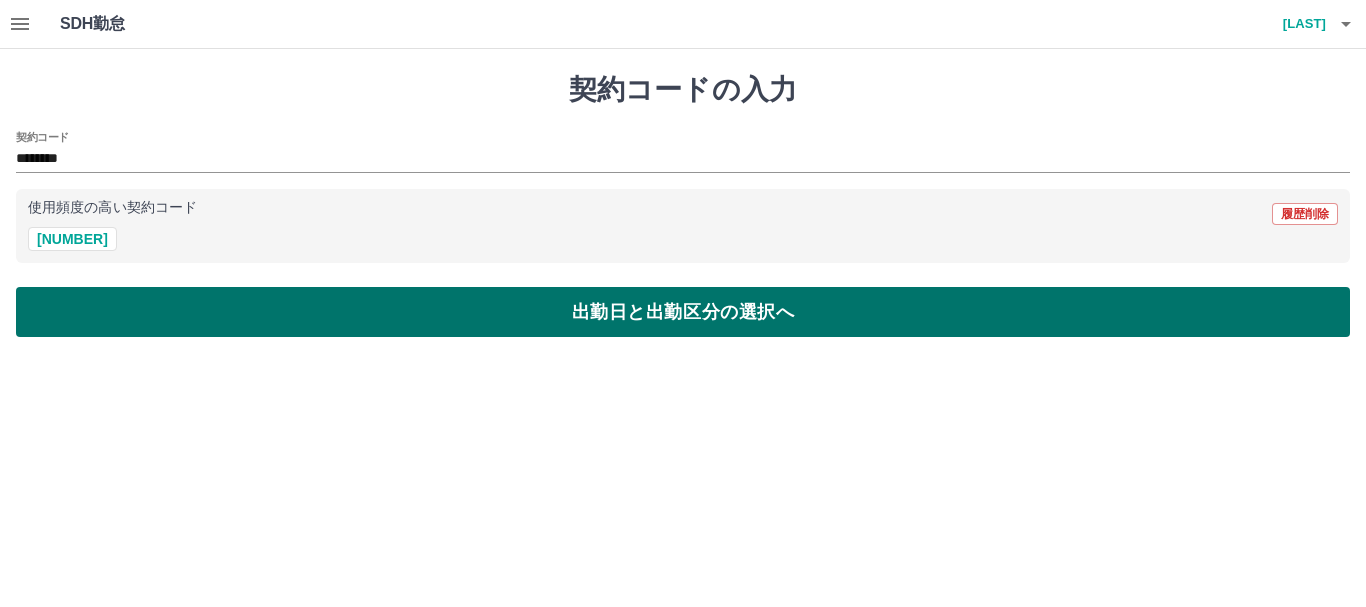 click on "出勤日と出勤区分の選択へ" at bounding box center (683, 312) 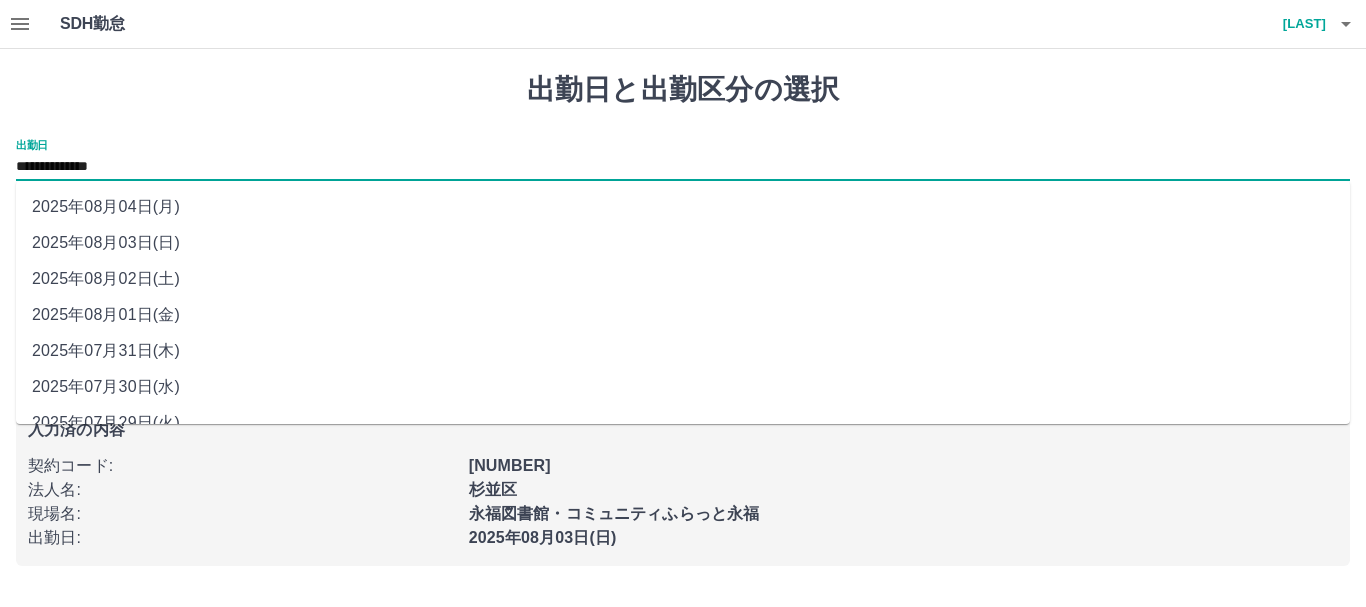 click on "**********" at bounding box center [683, 167] 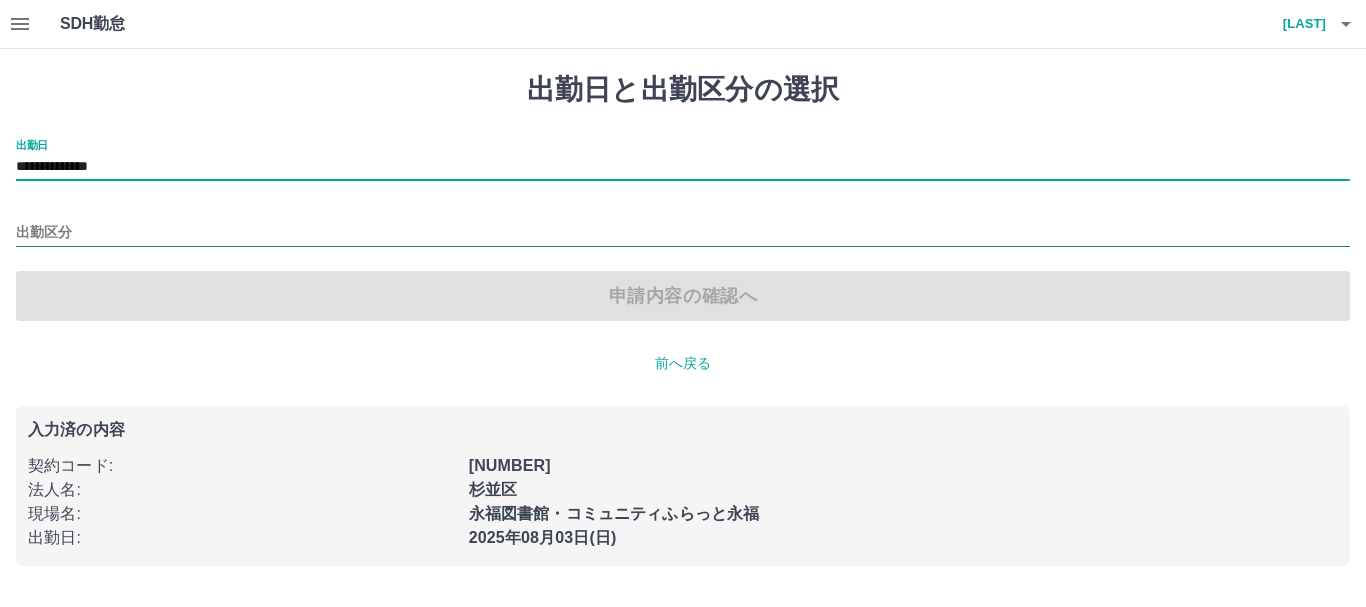 click on "出勤区分" at bounding box center (683, 233) 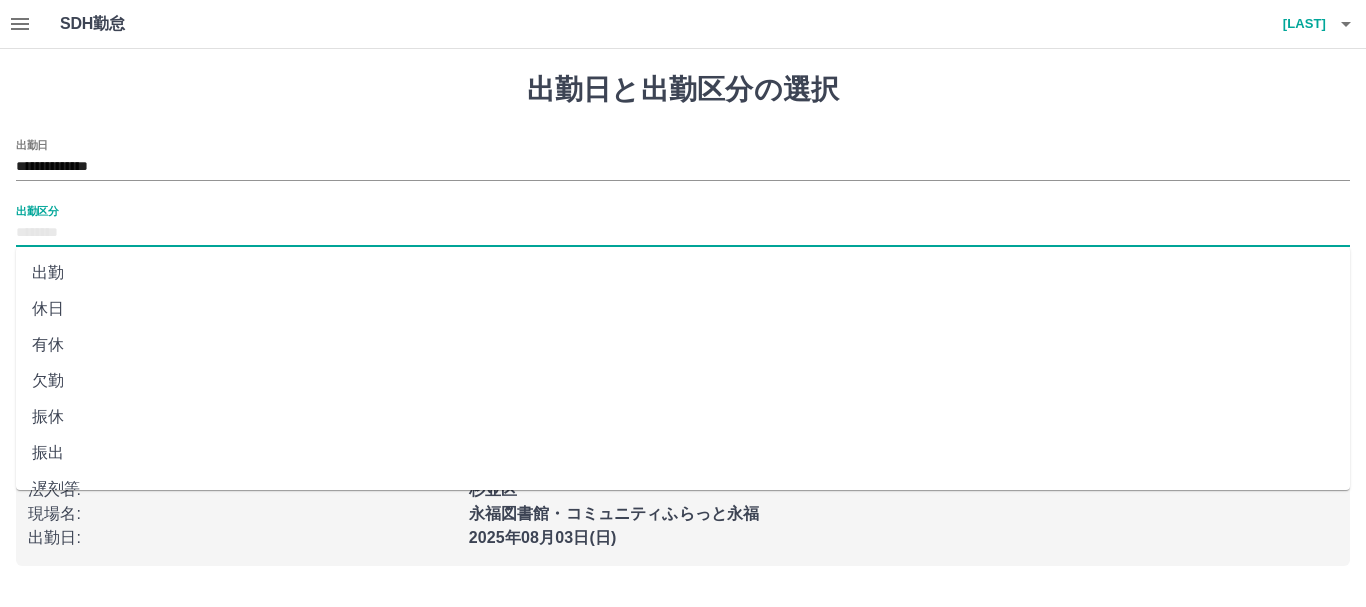 click on "休日" at bounding box center (683, 309) 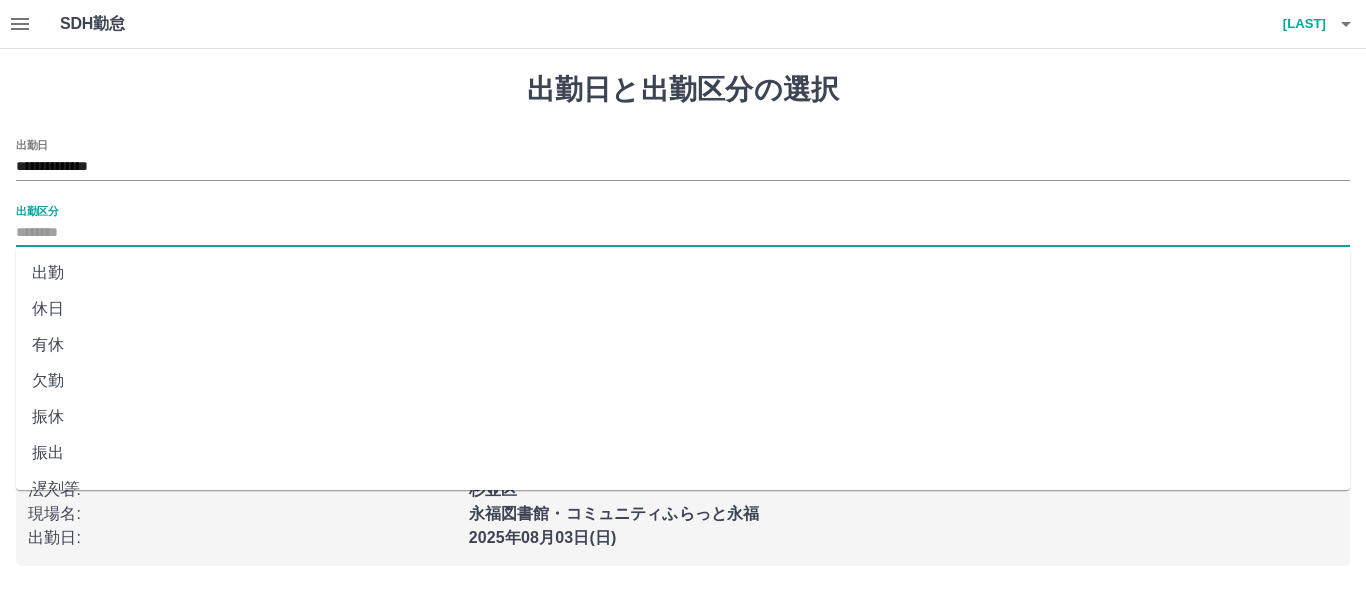 type on "**" 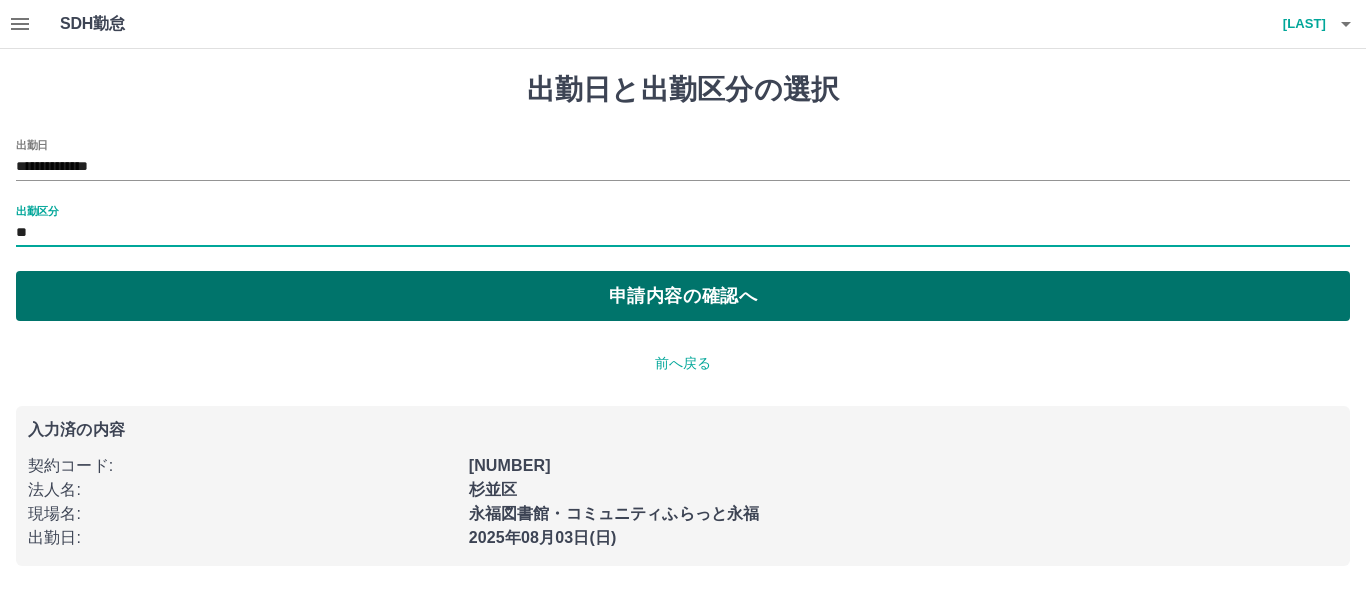 click on "申請内容の確認へ" at bounding box center (683, 296) 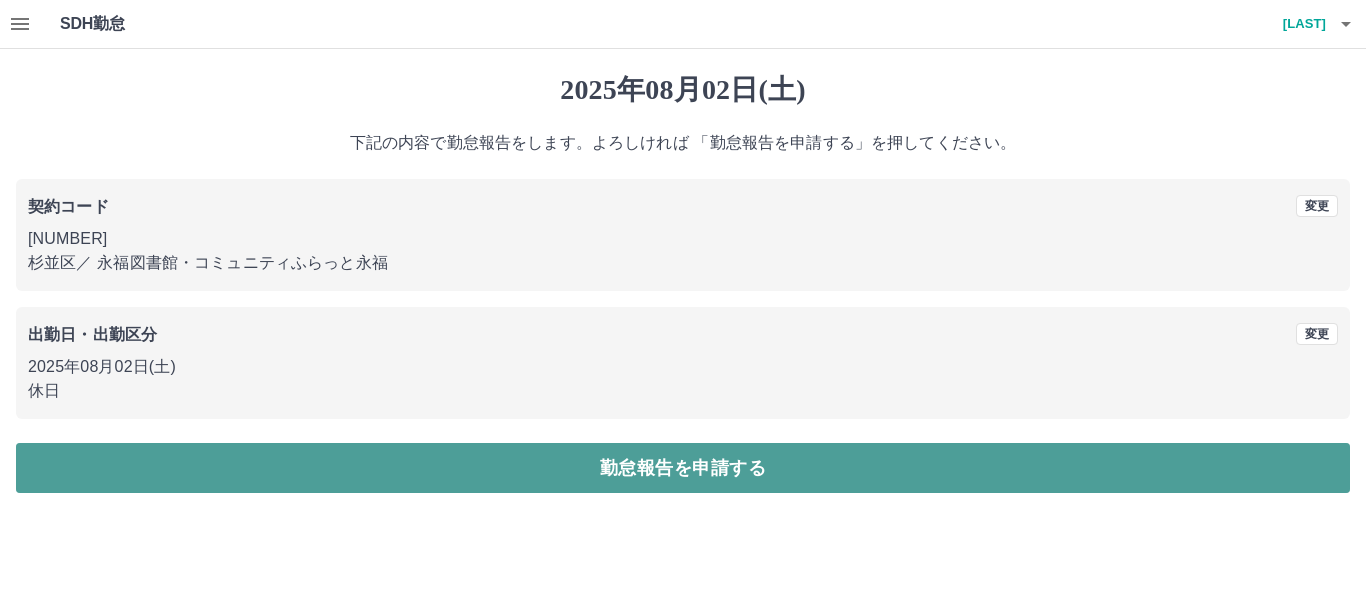 click on "勤怠報告を申請する" at bounding box center (683, 468) 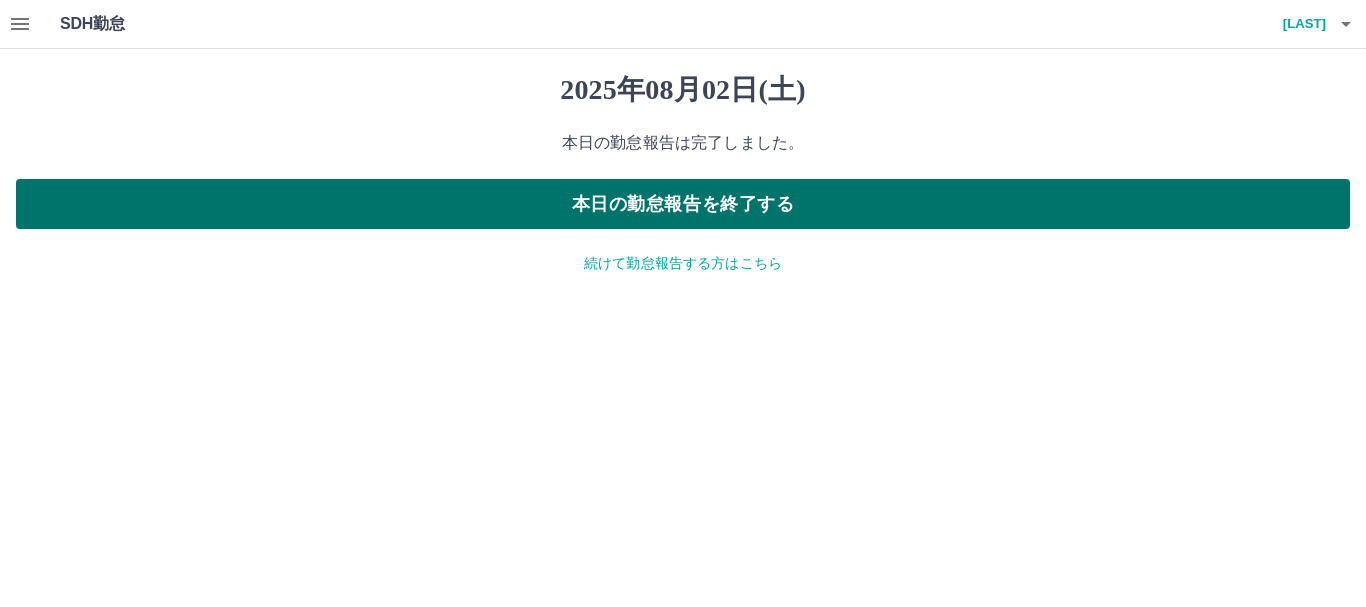 click on "本日の勤怠報告を終了する" at bounding box center (683, 204) 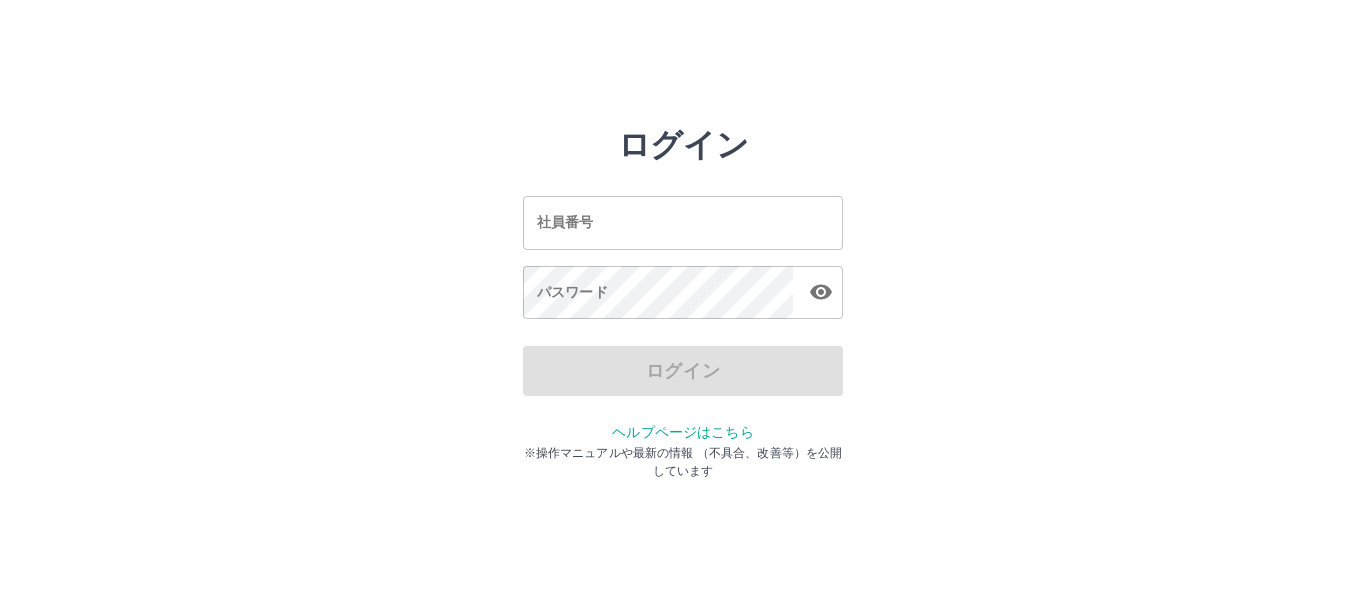 scroll, scrollTop: 0, scrollLeft: 0, axis: both 